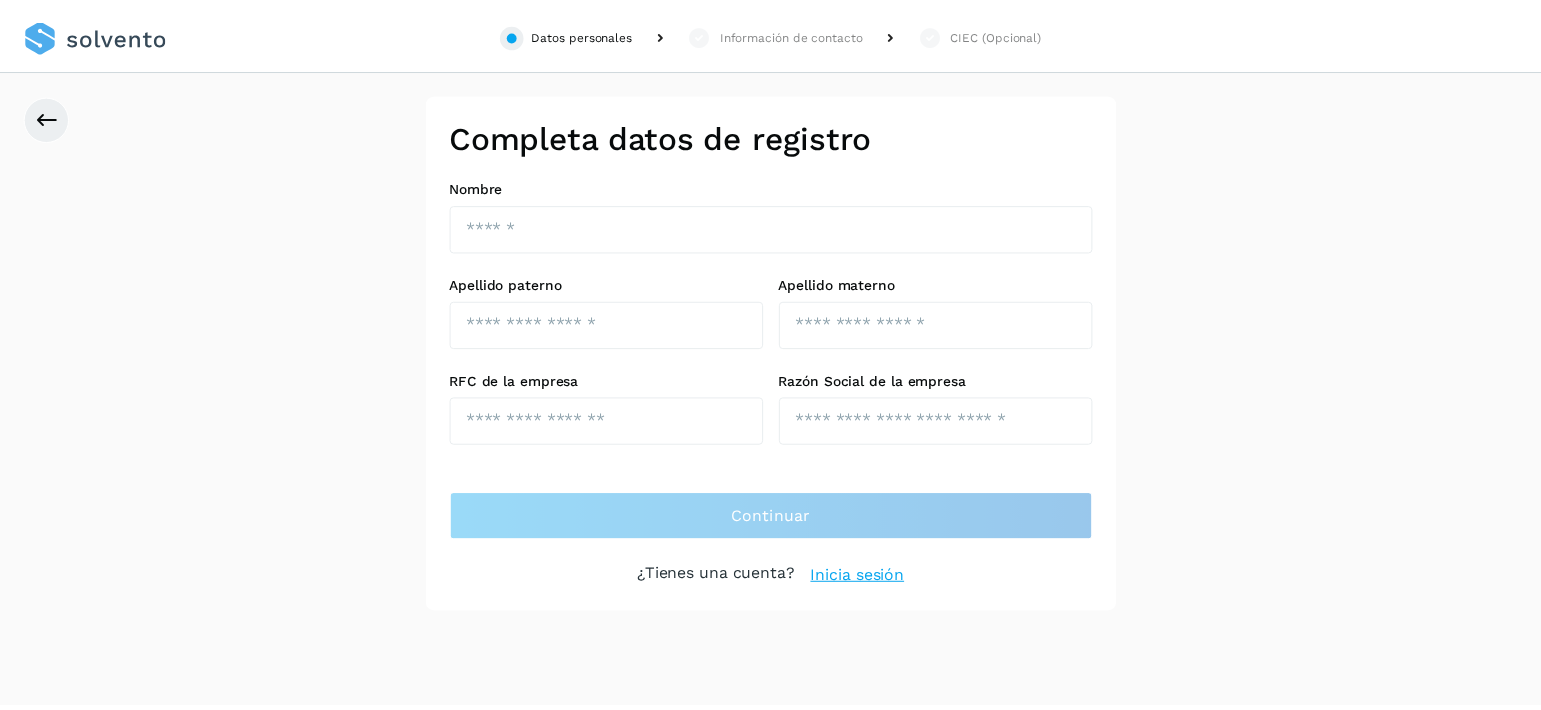 scroll, scrollTop: 0, scrollLeft: 0, axis: both 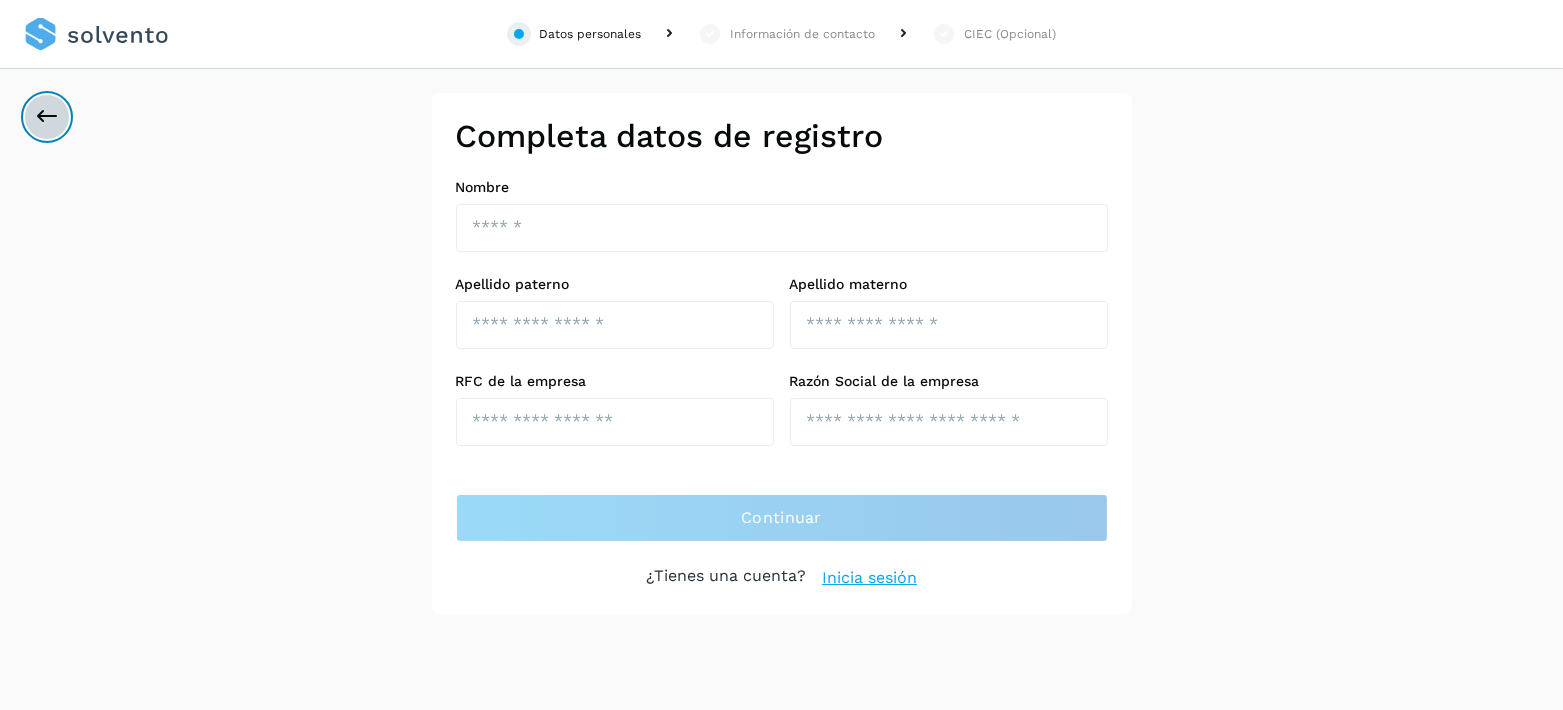 click at bounding box center (47, 117) 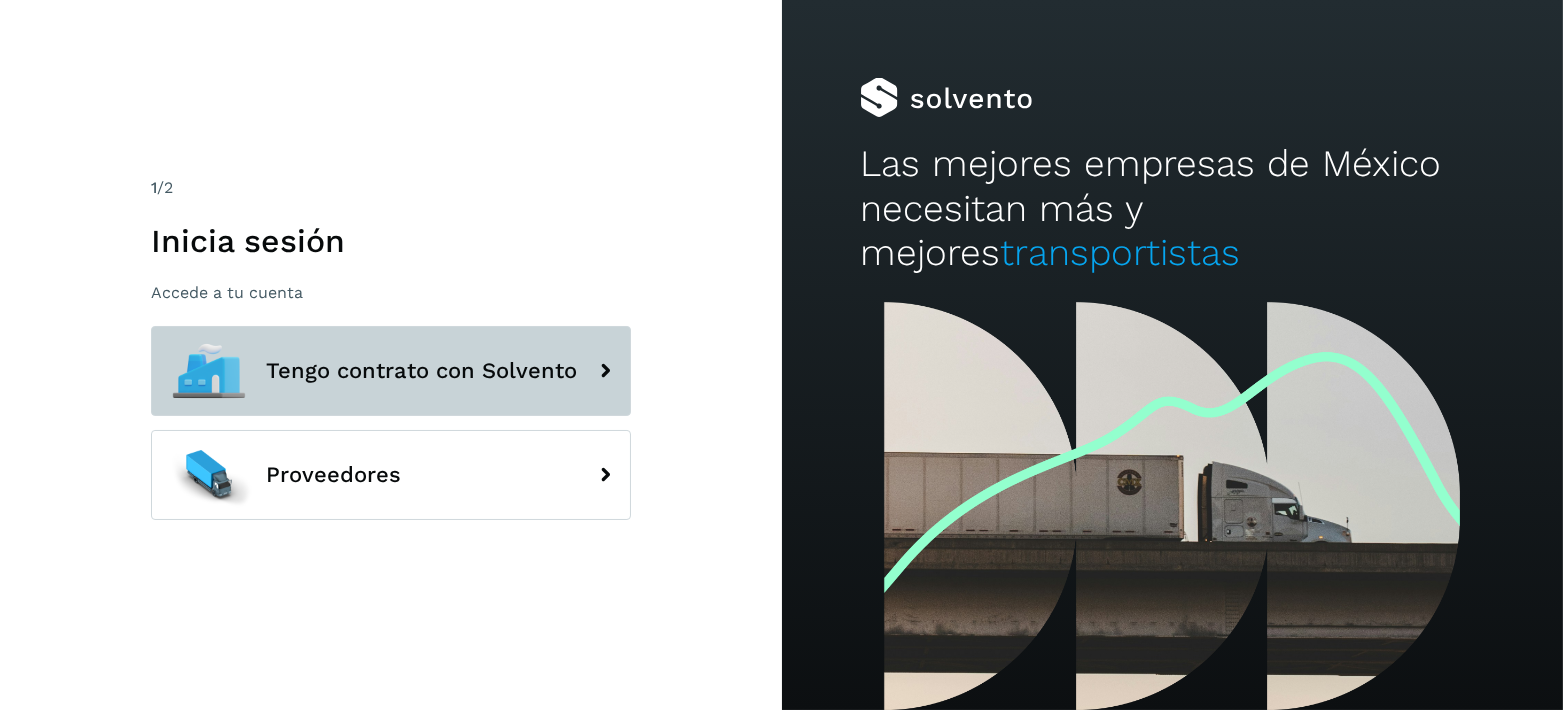 click on "Tengo contrato con Solvento" 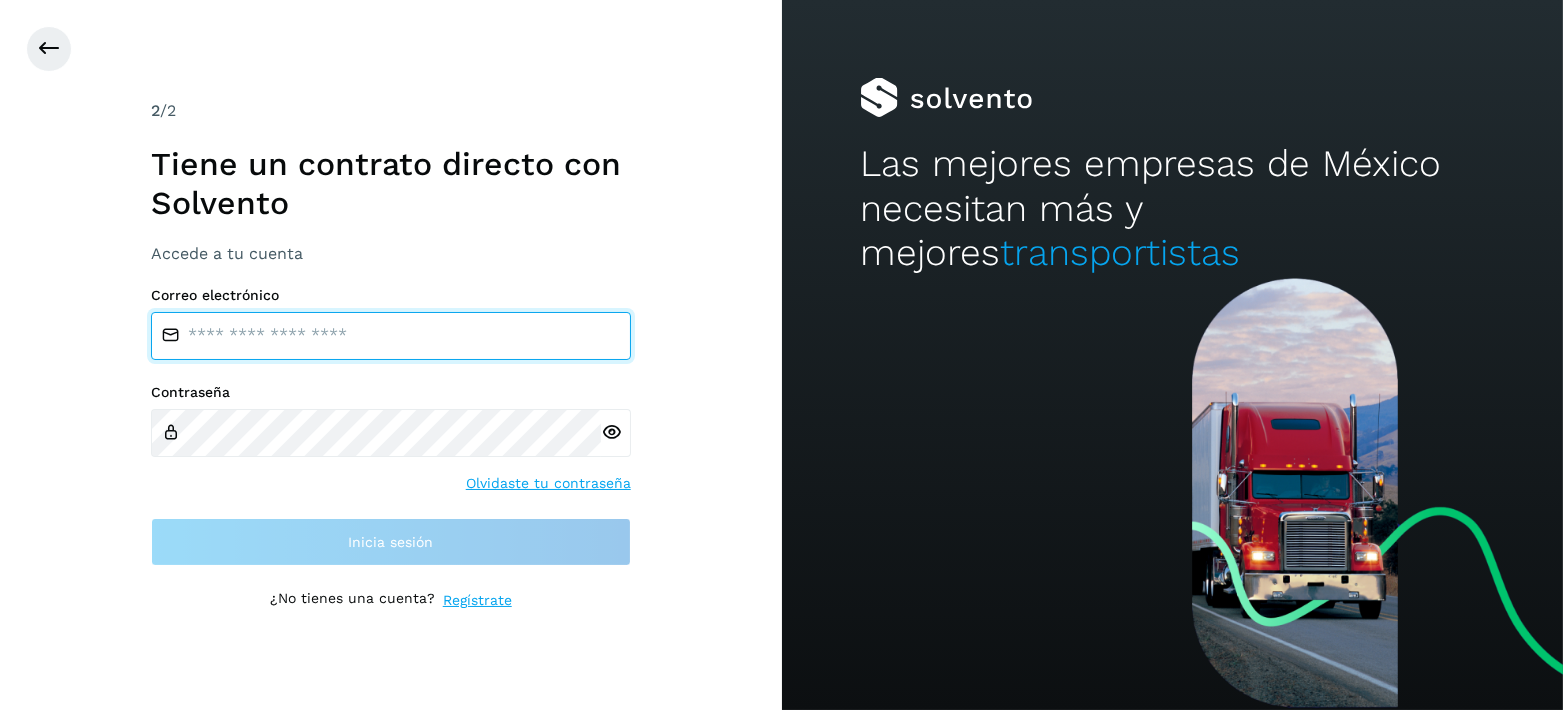 type on "**********" 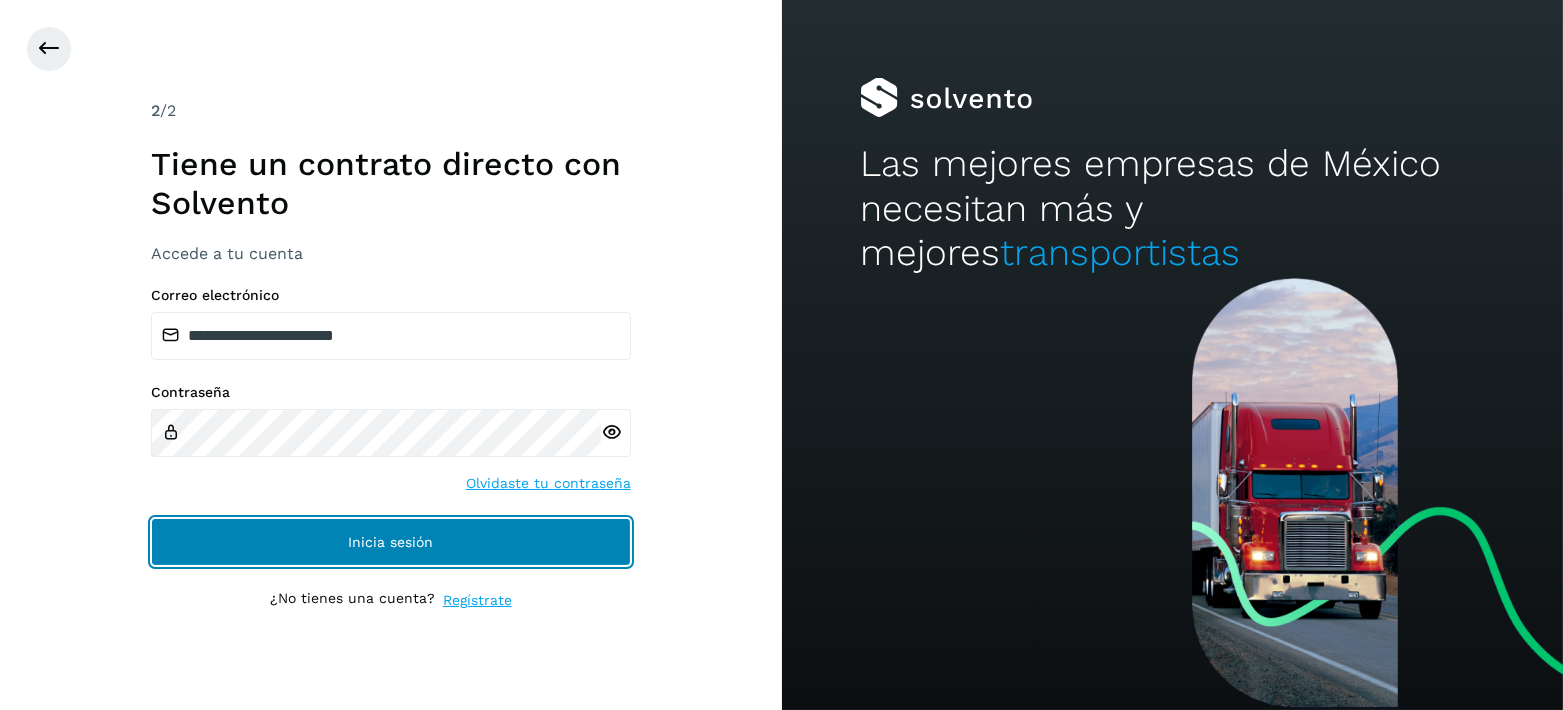 click on "Inicia sesión" 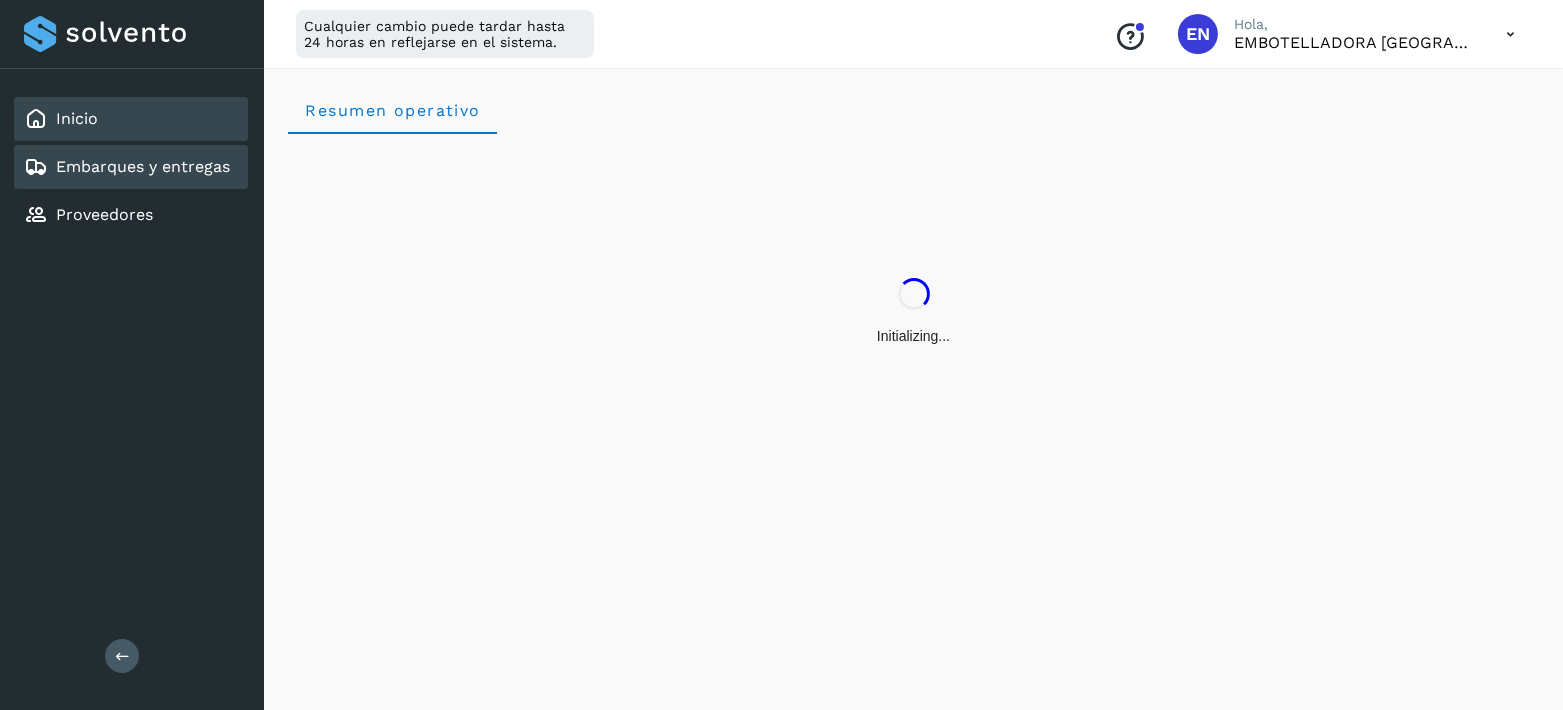 click on "Embarques y entregas" 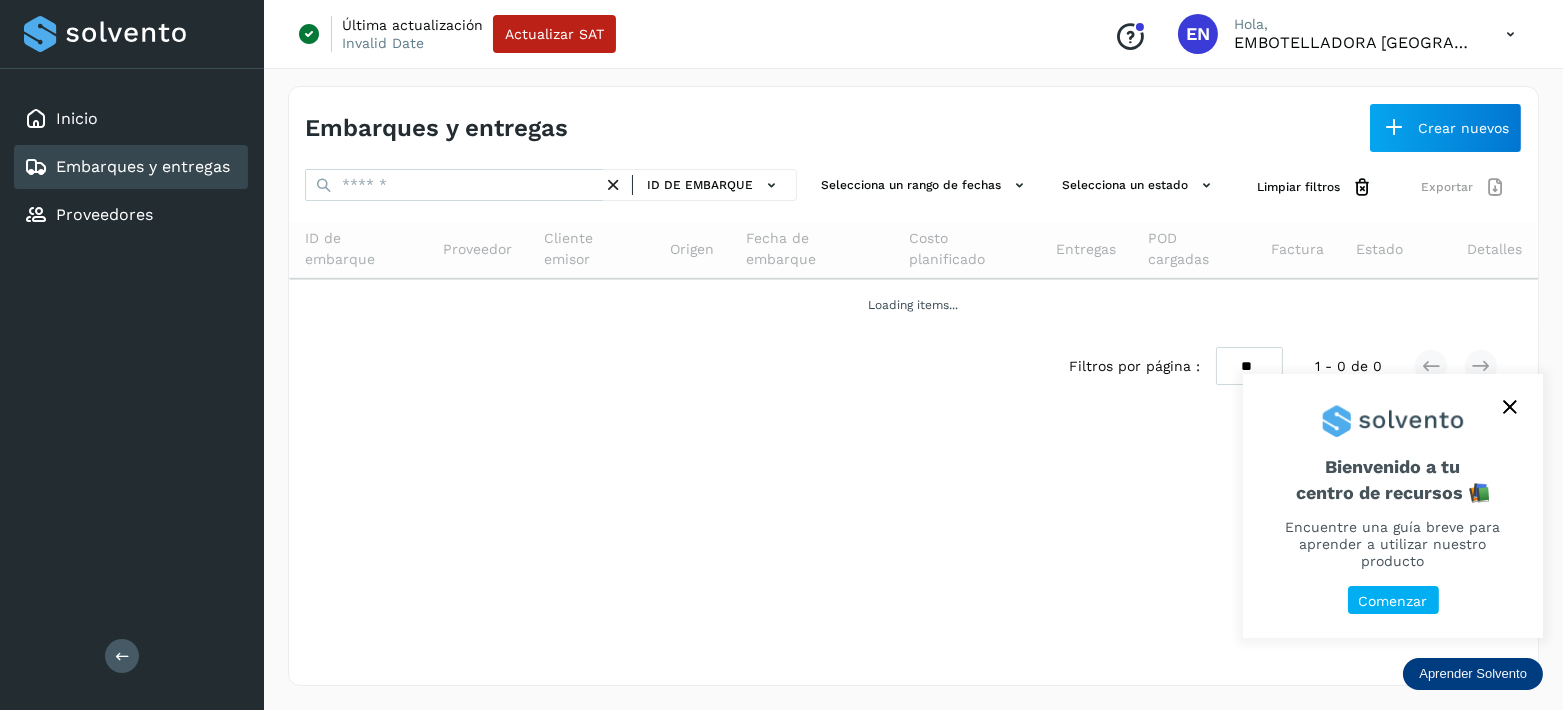 click at bounding box center (1510, 407) 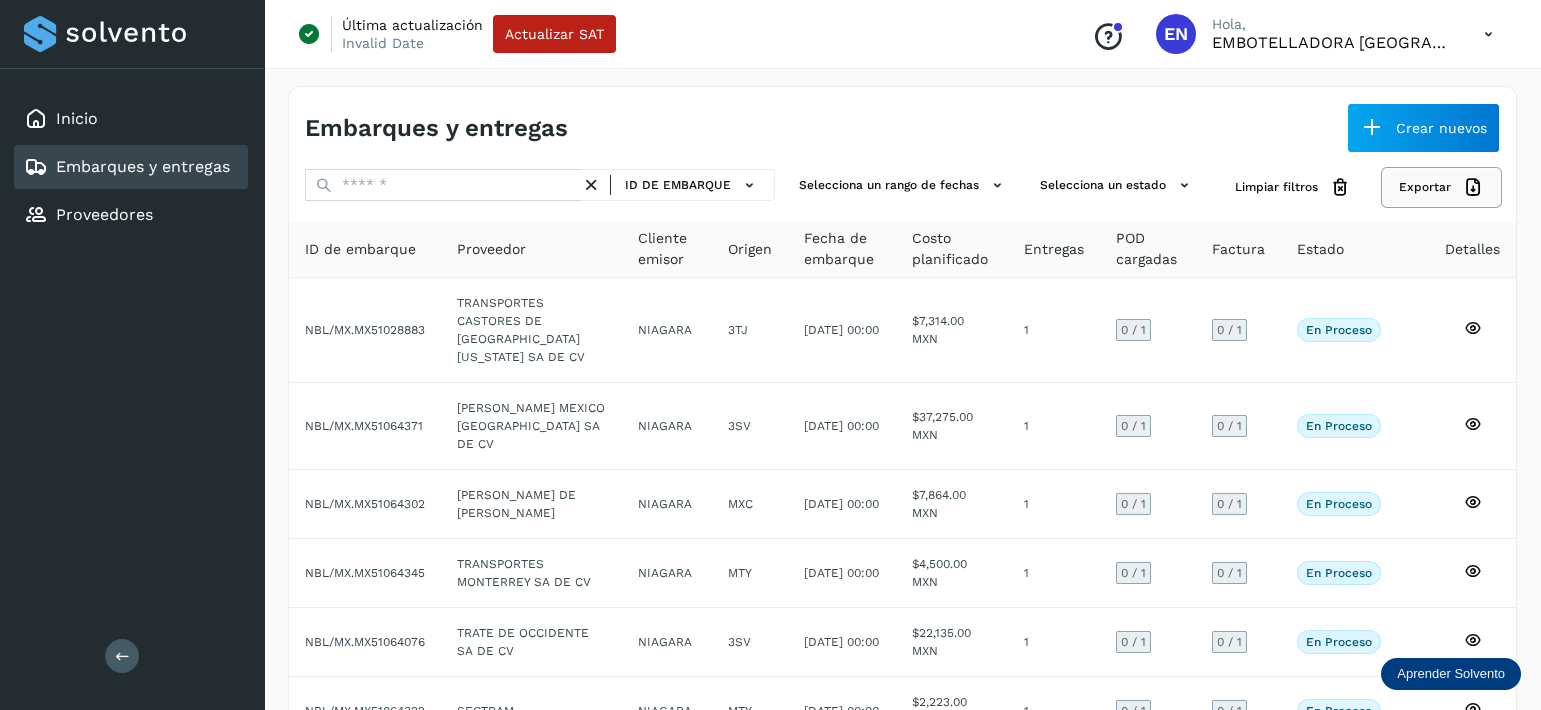 click on "Exportar" at bounding box center (1441, 187) 